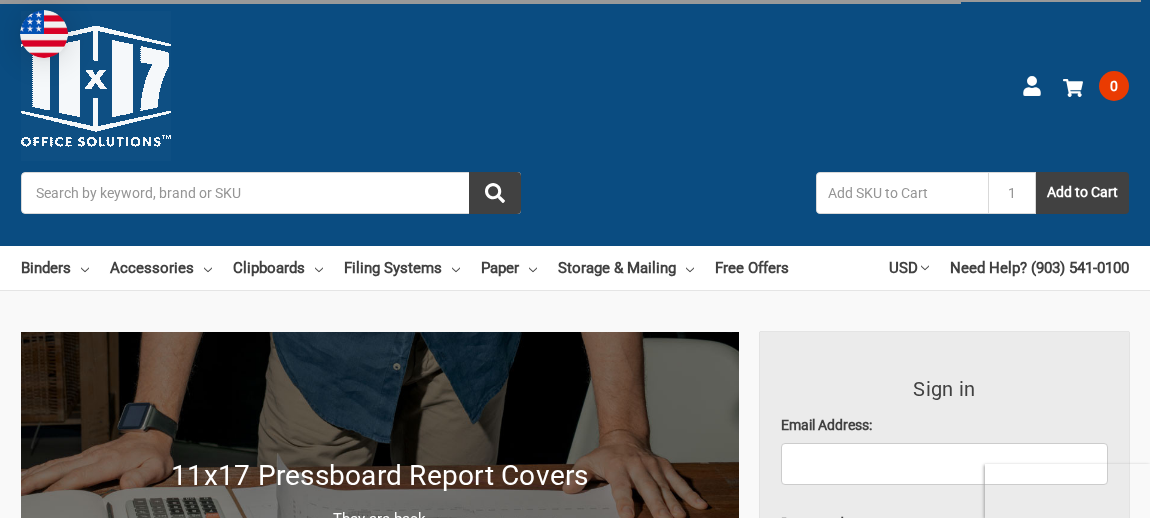 scroll, scrollTop: 0, scrollLeft: 0, axis: both 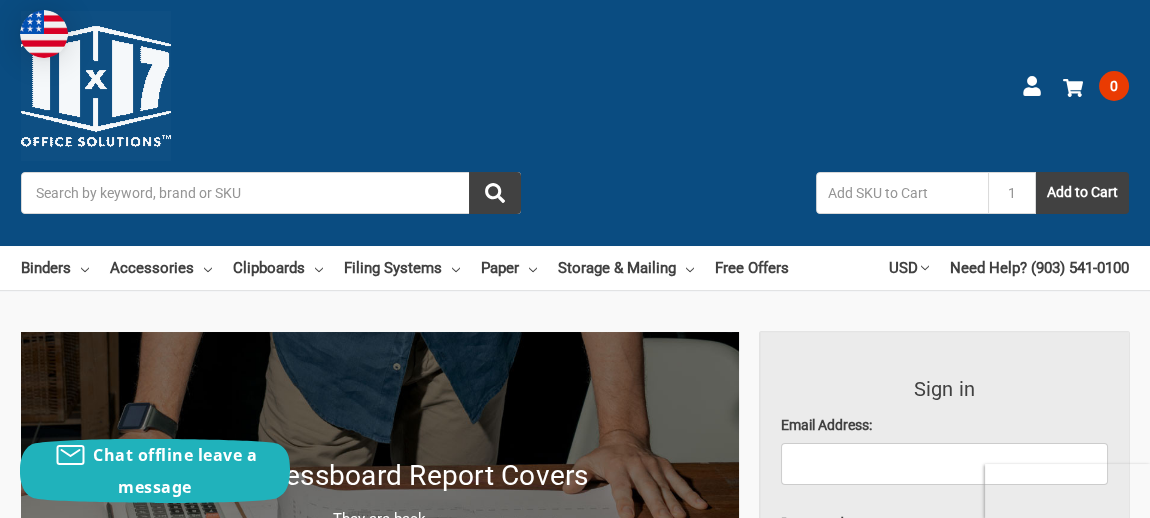 click on "Search" at bounding box center [271, 193] 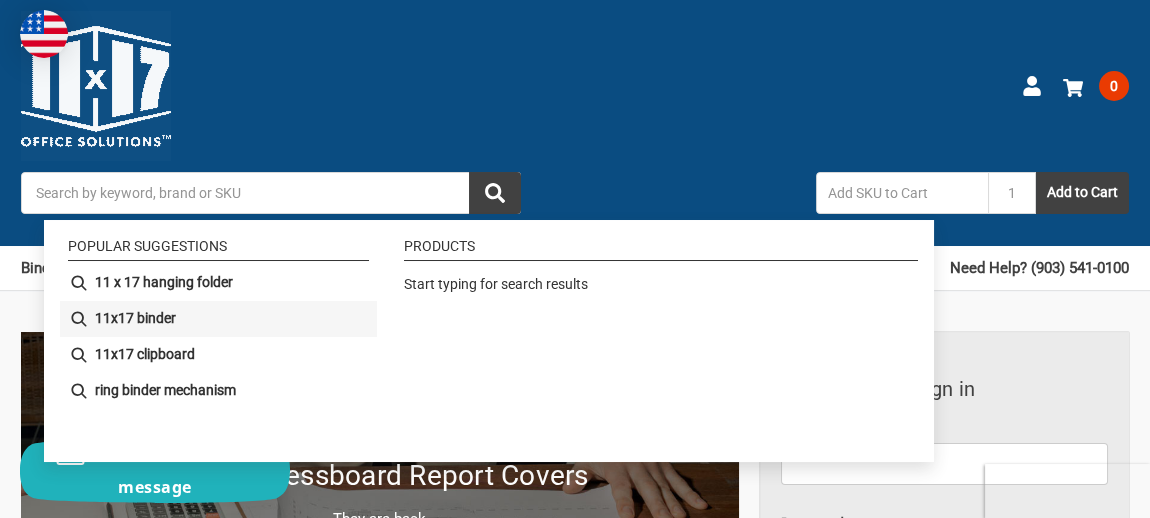 click on "11x17 binder" at bounding box center [135, 318] 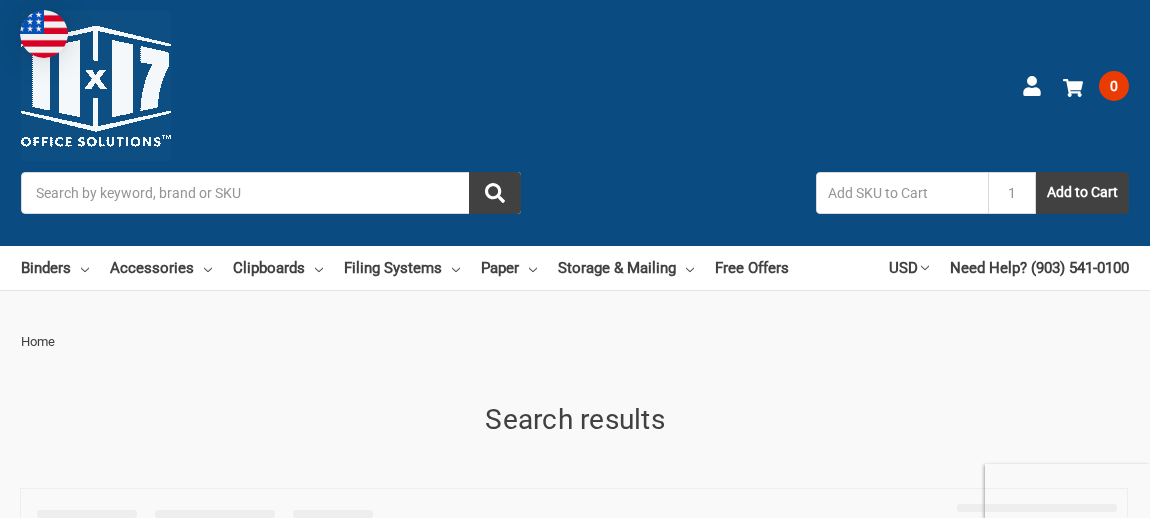 scroll, scrollTop: 0, scrollLeft: 0, axis: both 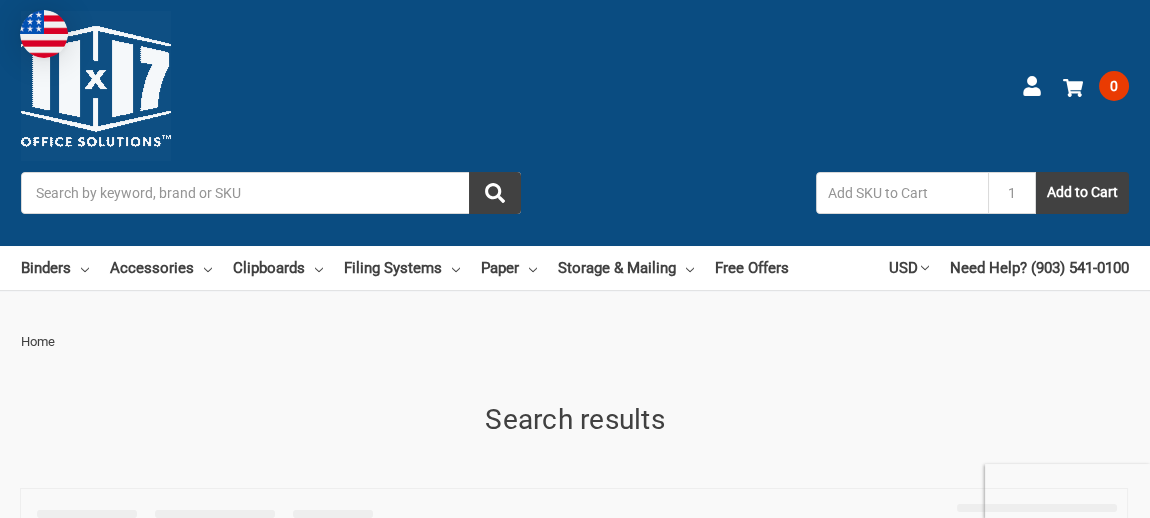 type on "11x17 binder" 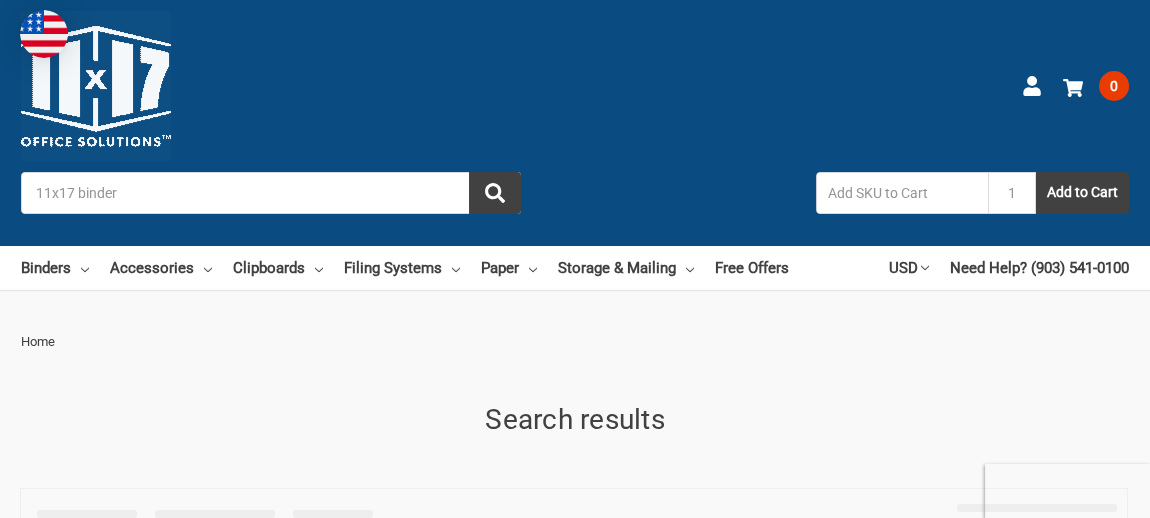 scroll, scrollTop: 0, scrollLeft: 0, axis: both 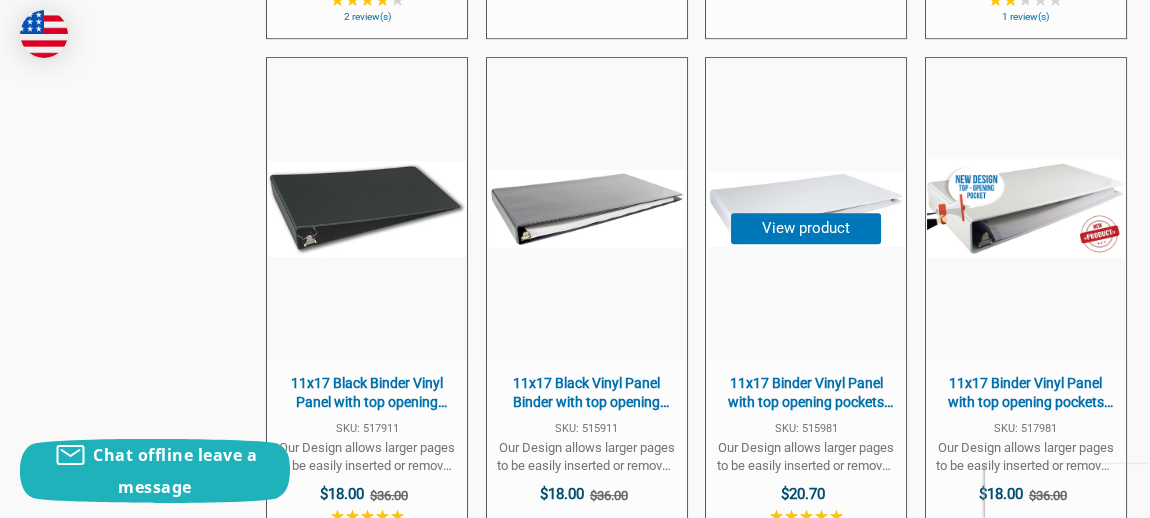 click on "11x17 Binder Vinyl Panel with top opening pockets Featuring a 1" Angle-D Ring White" at bounding box center (806, 393) 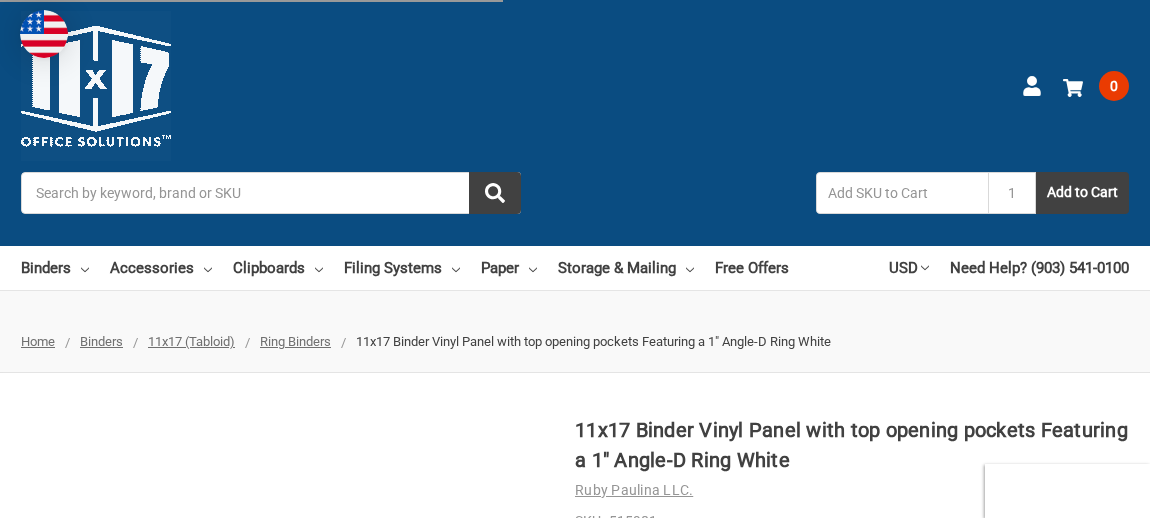 scroll, scrollTop: 199, scrollLeft: 0, axis: vertical 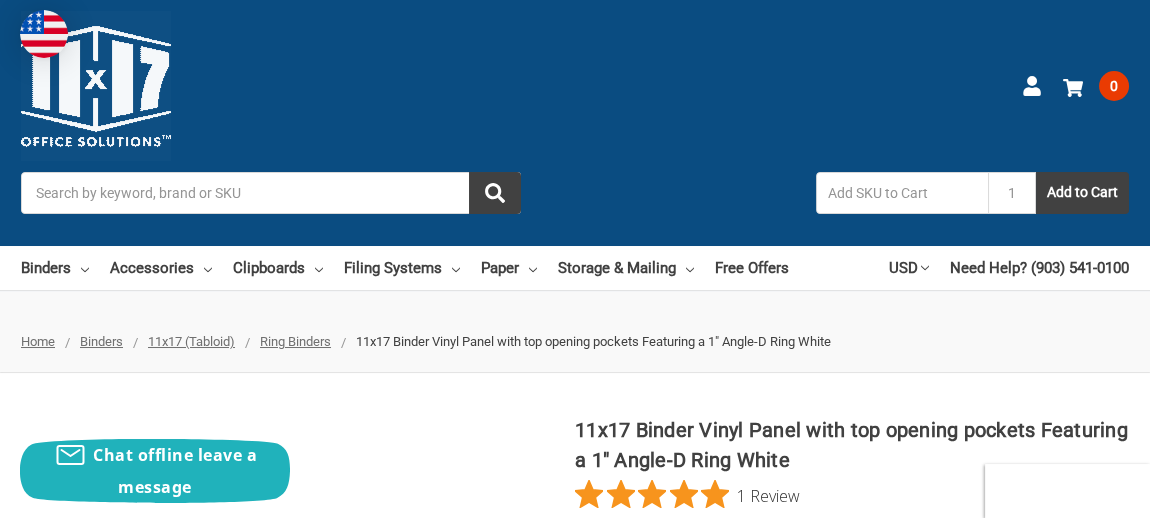 click on "Search" at bounding box center (271, 193) 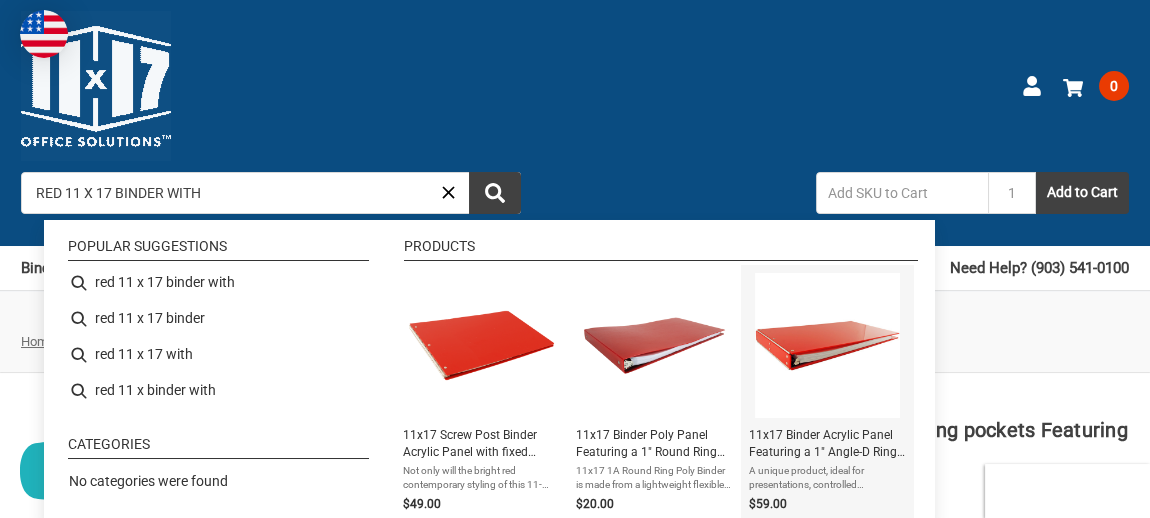 type on "RED 11 X 17 BINDER WITH" 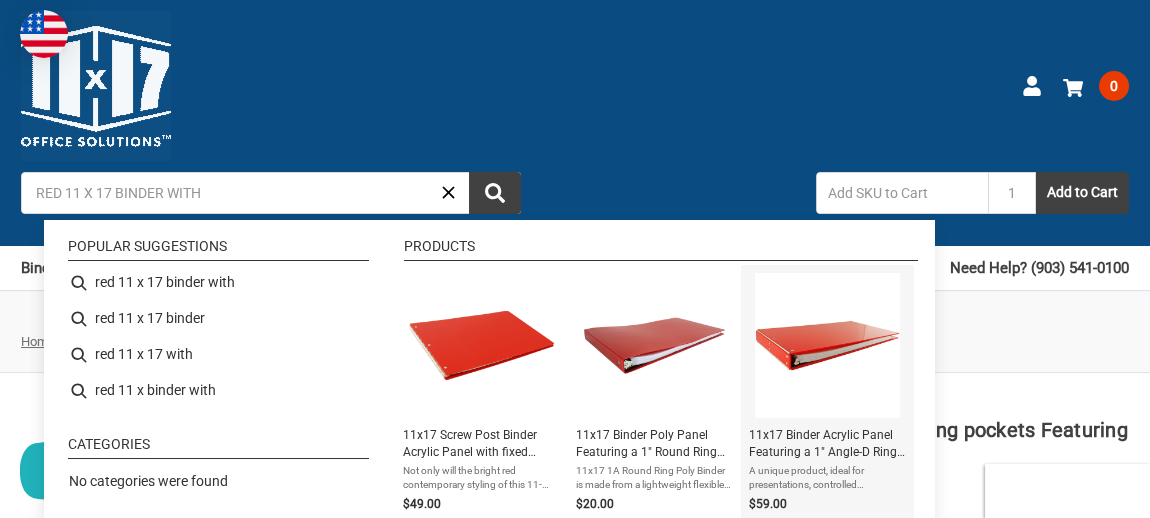 click on "11x17 Binder Acrylic Panel Featuring a 1" Angle-D Ring Red" at bounding box center [827, 444] 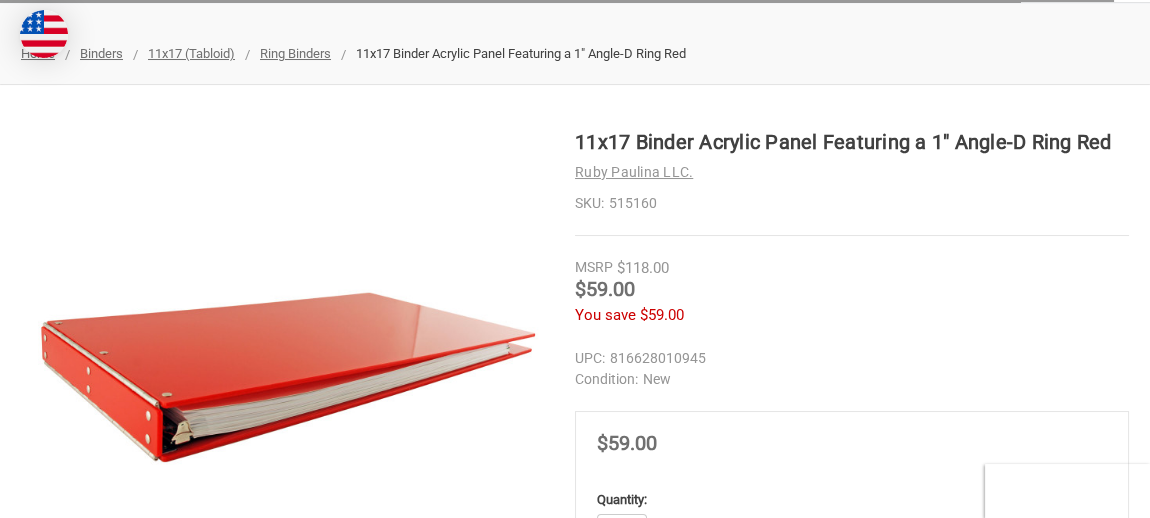scroll, scrollTop: 0, scrollLeft: 0, axis: both 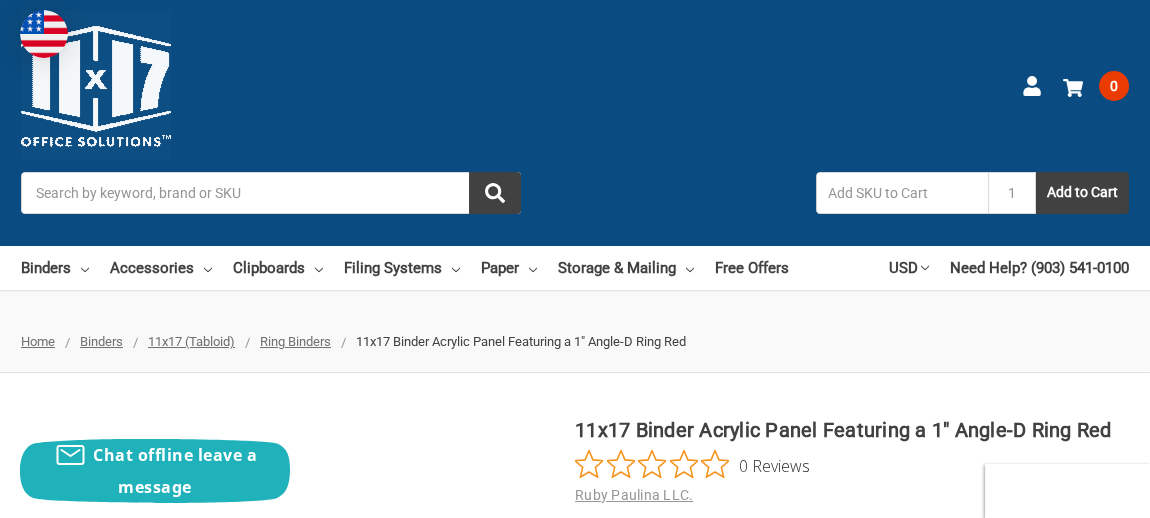 click on "Search" at bounding box center [271, 193] 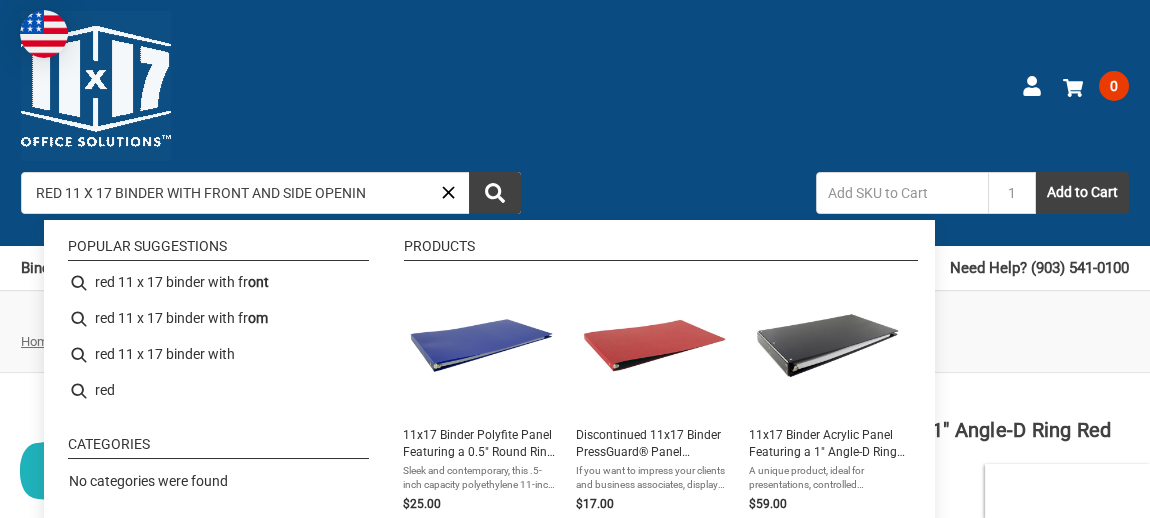 type on "RED 11 X 17 BINDER WITH FRONT AND SIDE OPENING" 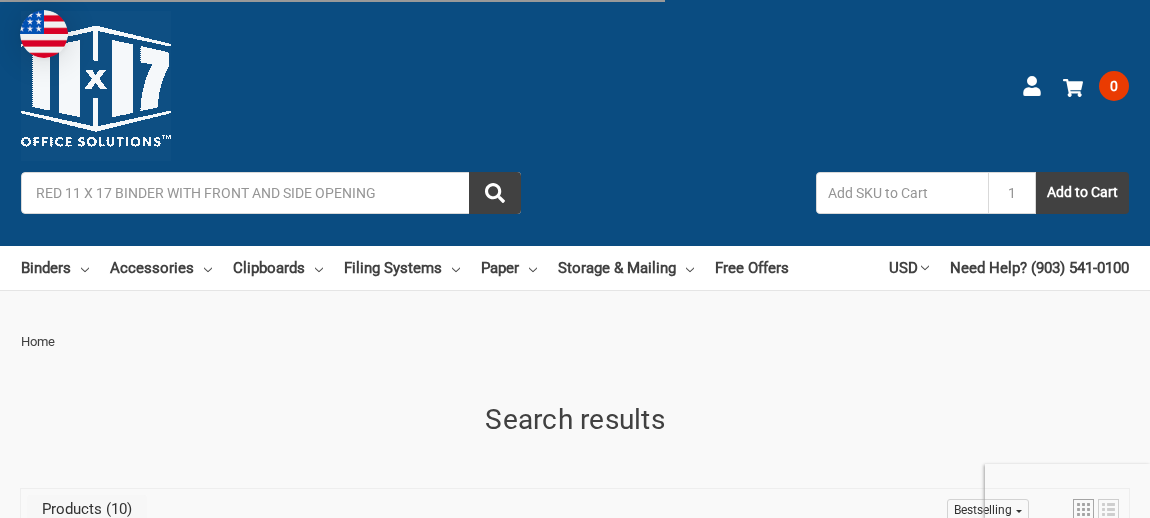 scroll, scrollTop: 0, scrollLeft: 0, axis: both 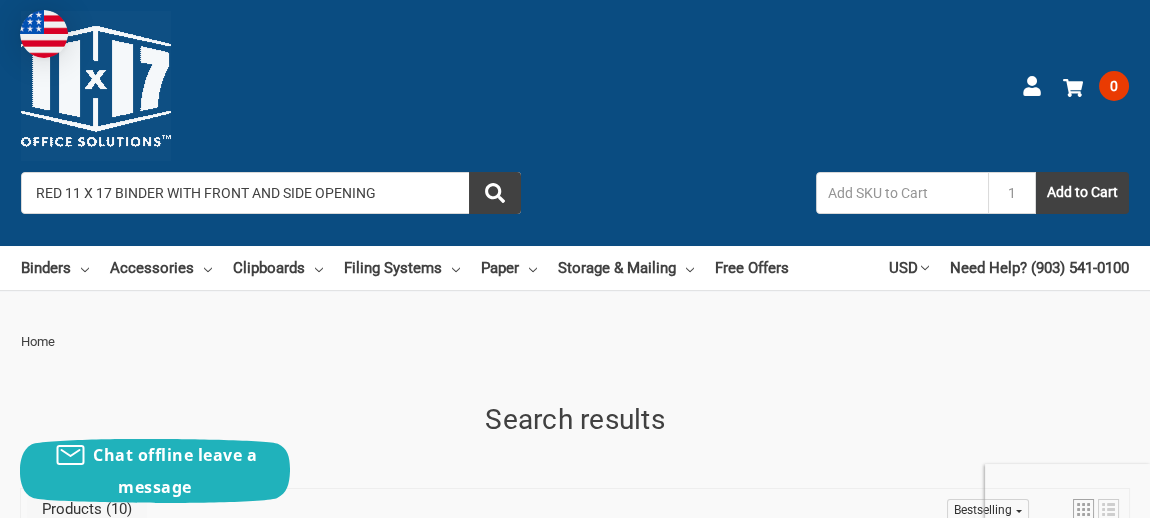 drag, startPoint x: 405, startPoint y: 185, endPoint x: -238, endPoint y: 210, distance: 643.48584 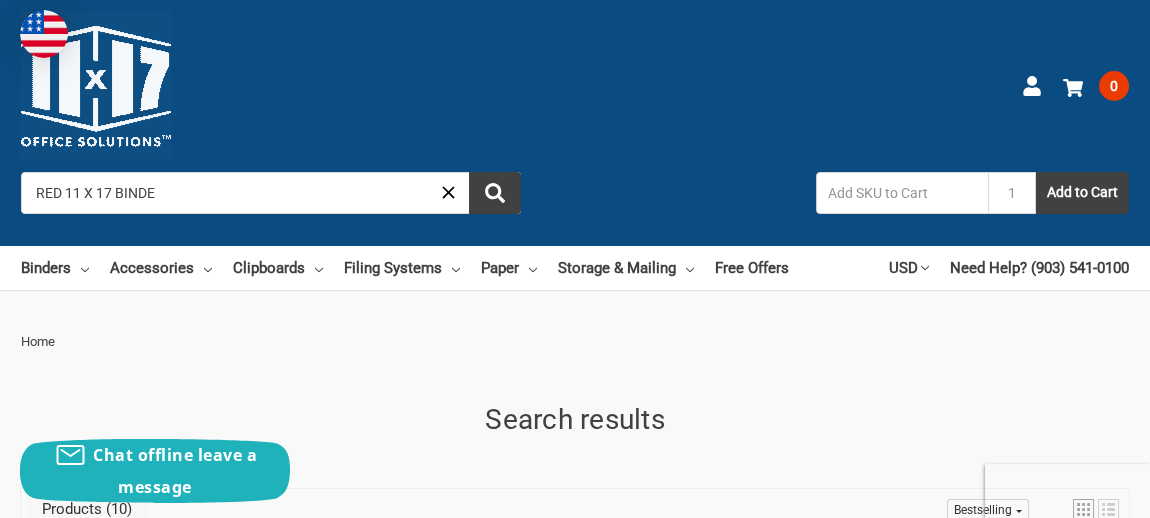 type on "RED 11 X 17 BINDER" 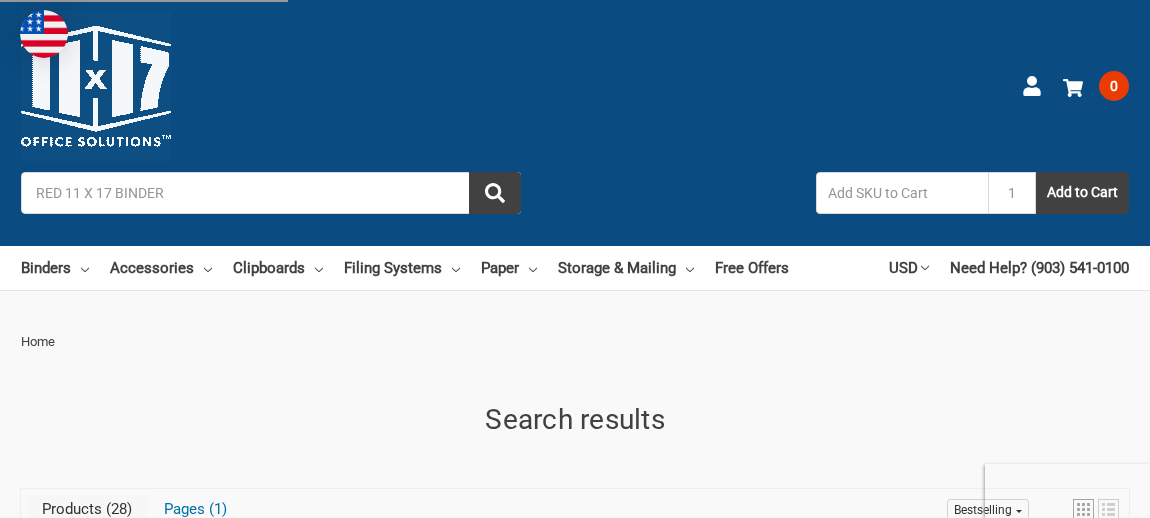 scroll, scrollTop: 0, scrollLeft: 0, axis: both 